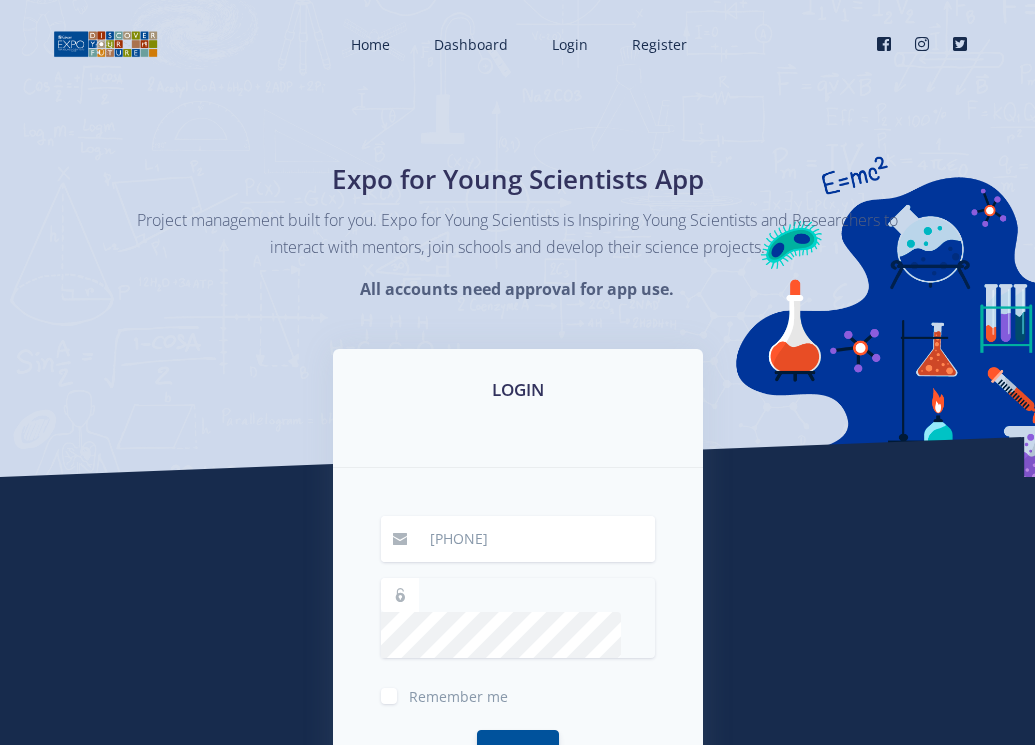 scroll, scrollTop: 0, scrollLeft: 0, axis: both 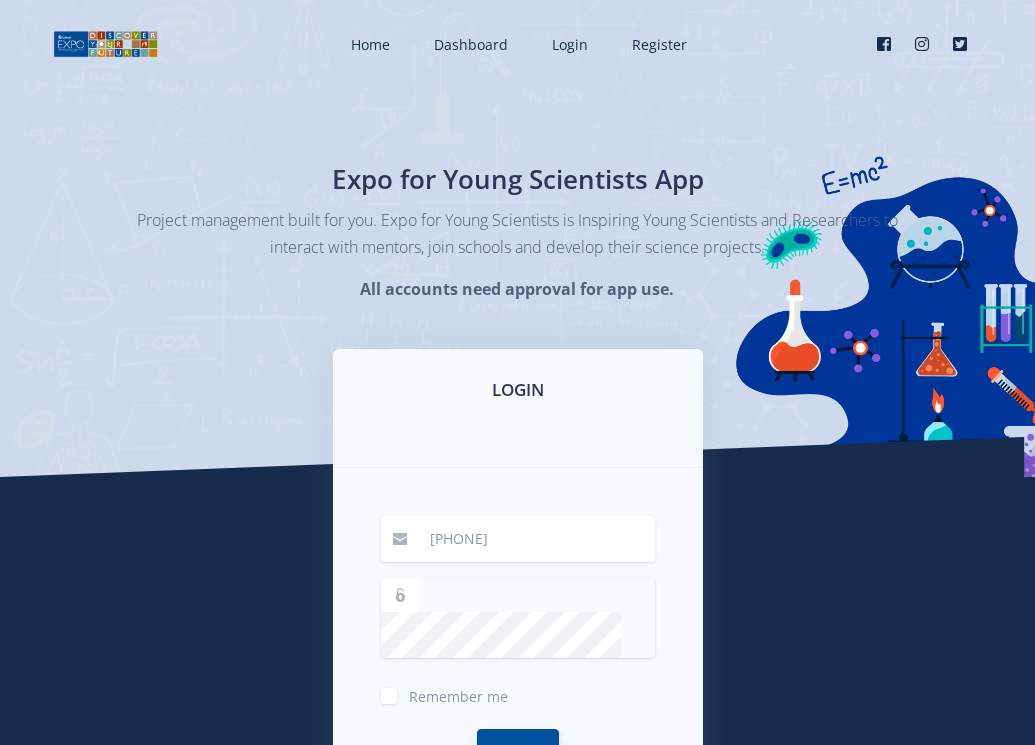 click on "Login" at bounding box center (518, 750) 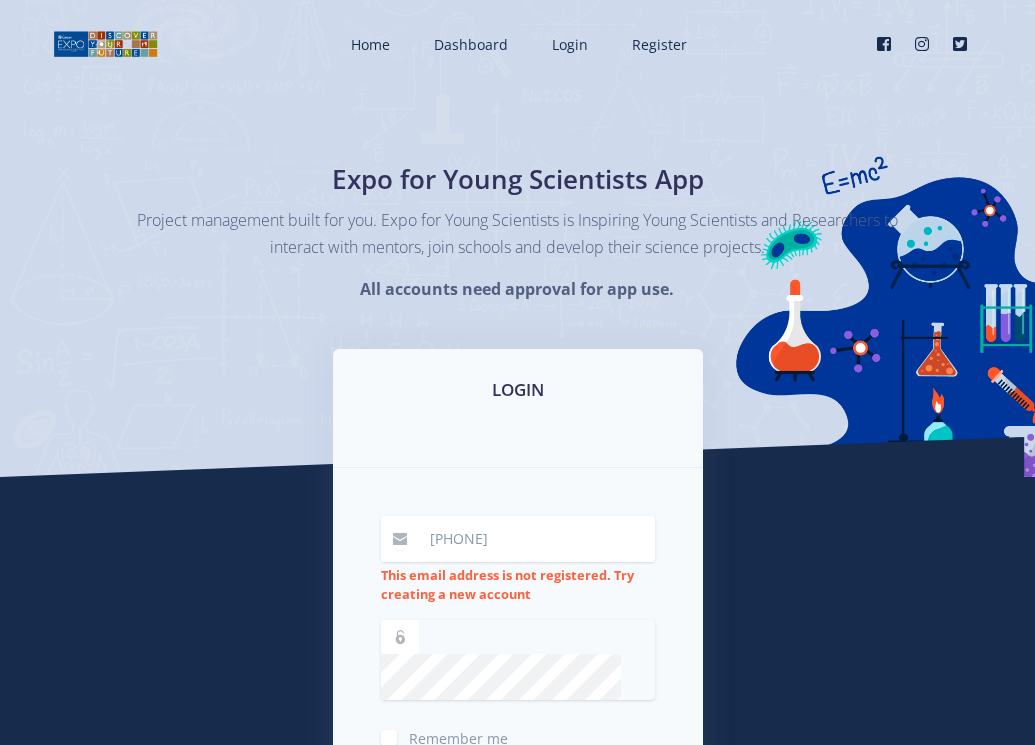 scroll, scrollTop: 0, scrollLeft: 0, axis: both 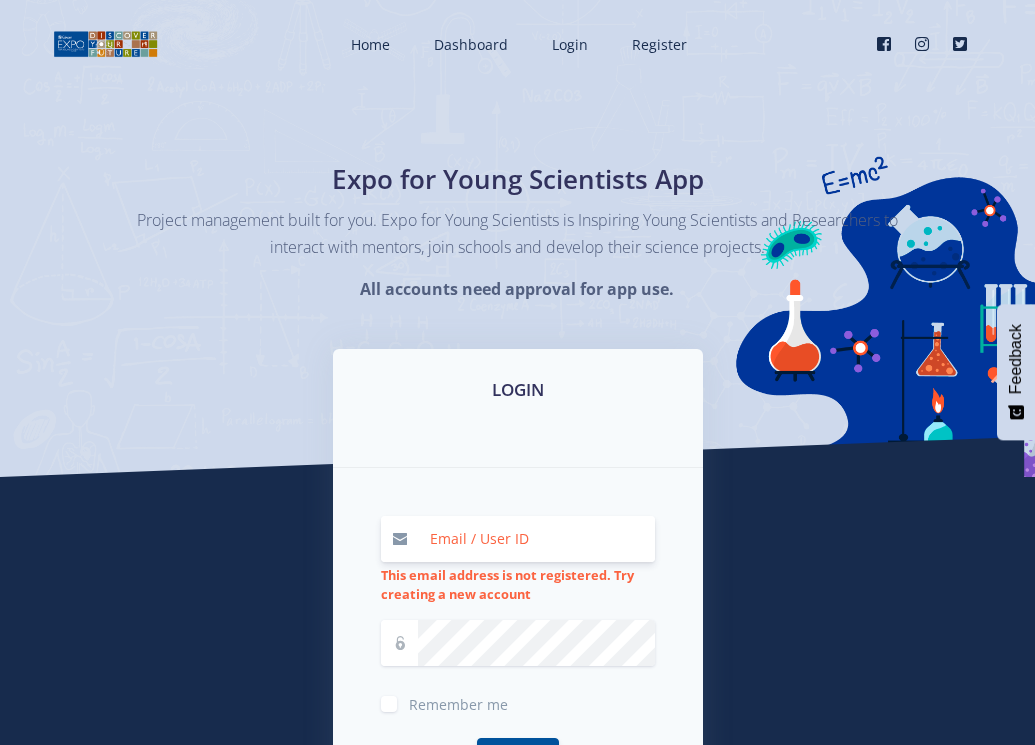 click at bounding box center [536, 539] 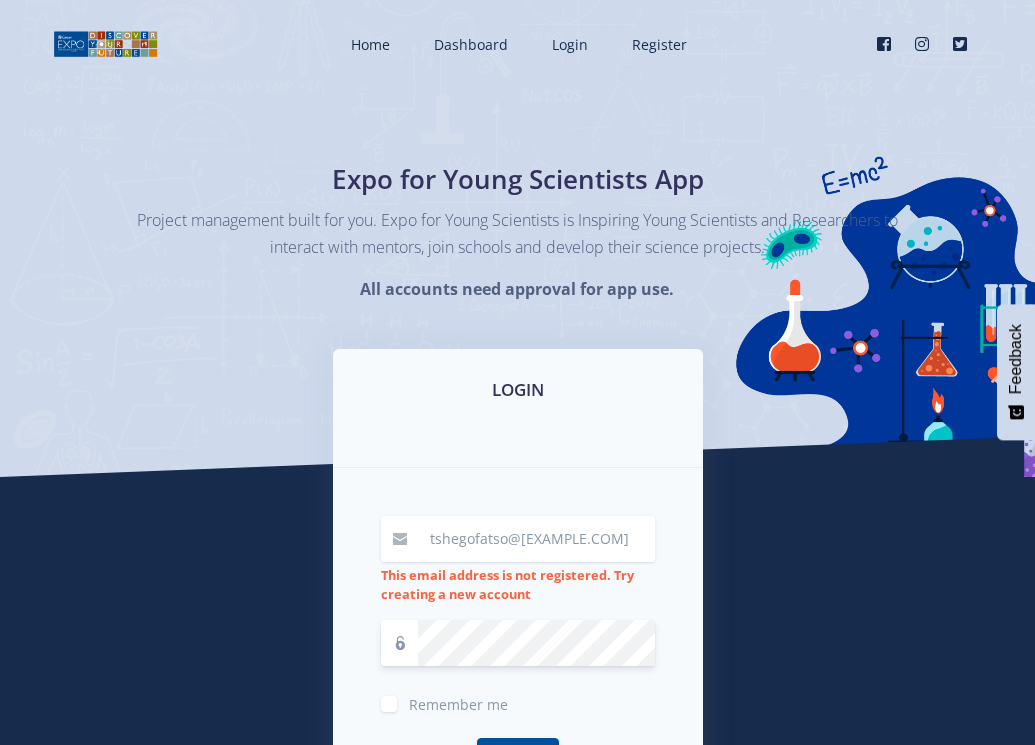 click on "tshegofatso@[EXAMPLE.COM]" at bounding box center (536, 539) 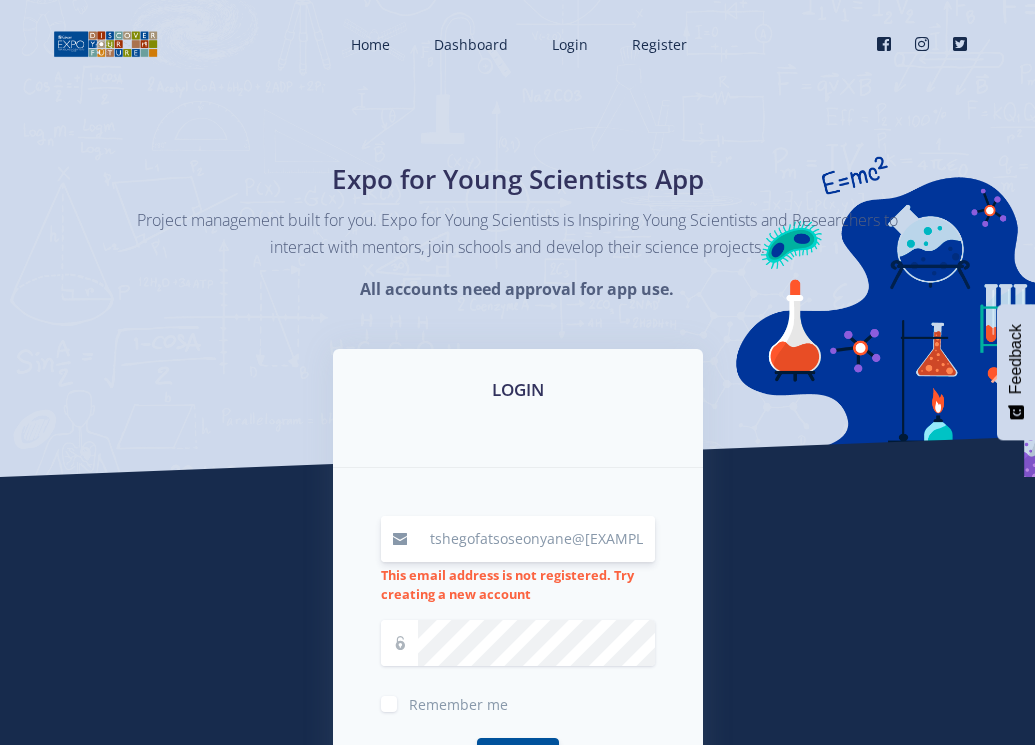 type on "tshegofatsoseonyane@[EXAMPLE.COM]" 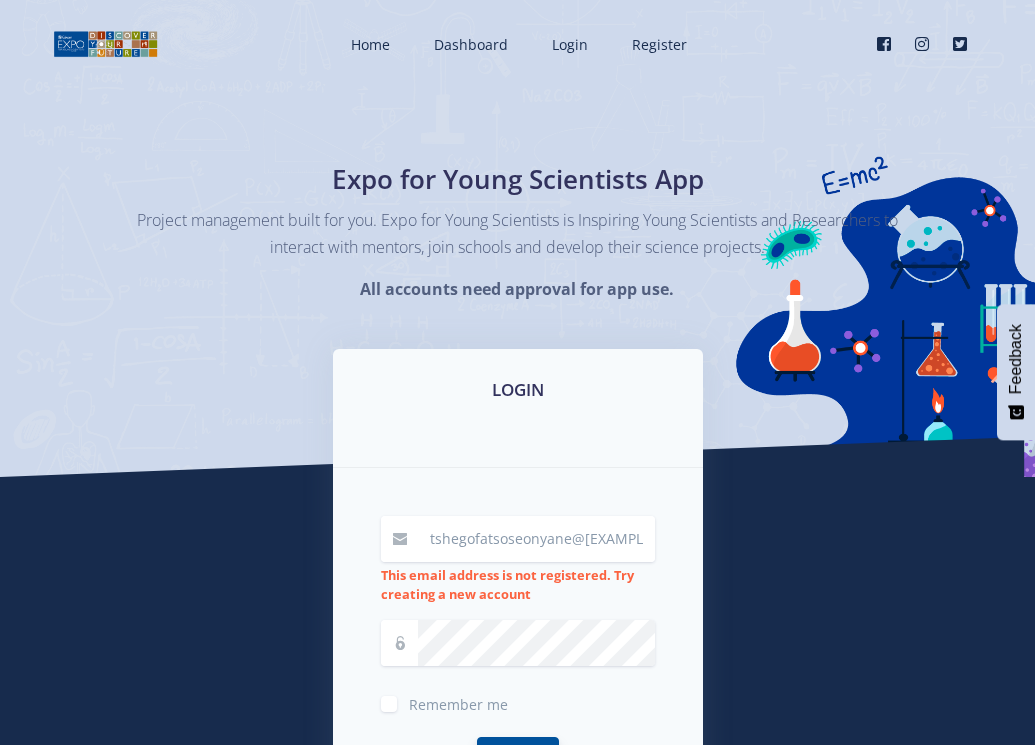click on "Login" at bounding box center [518, 758] 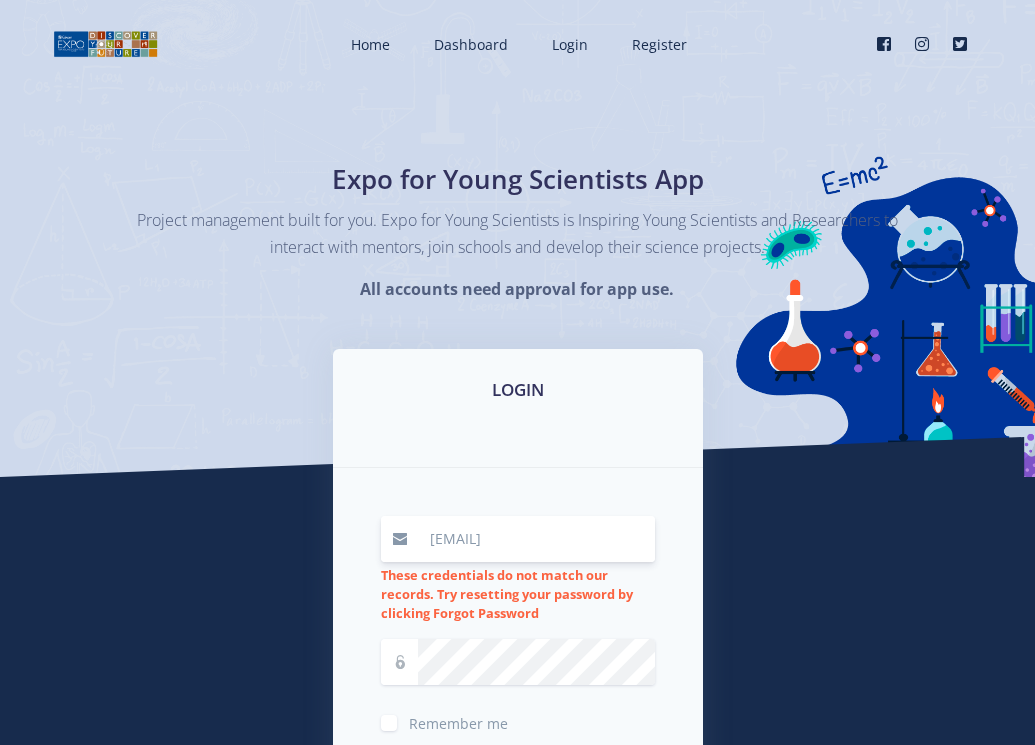 scroll, scrollTop: 0, scrollLeft: 0, axis: both 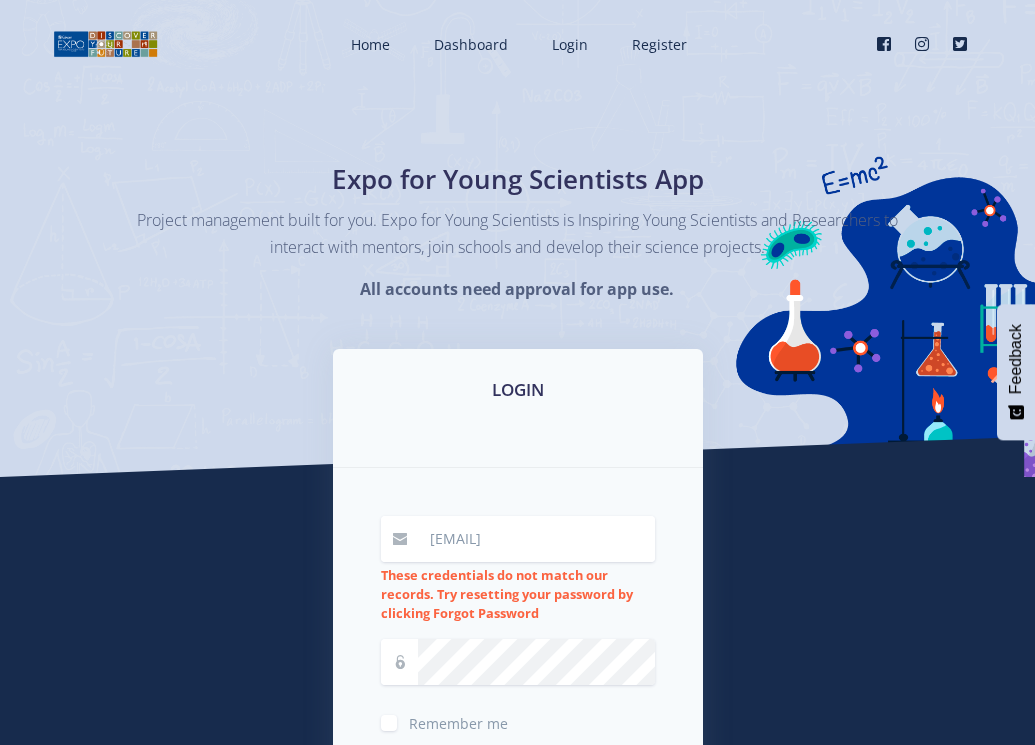 click on "These credentials do not match our records. Try resetting your password by clicking Forgot Password" at bounding box center (507, 594) 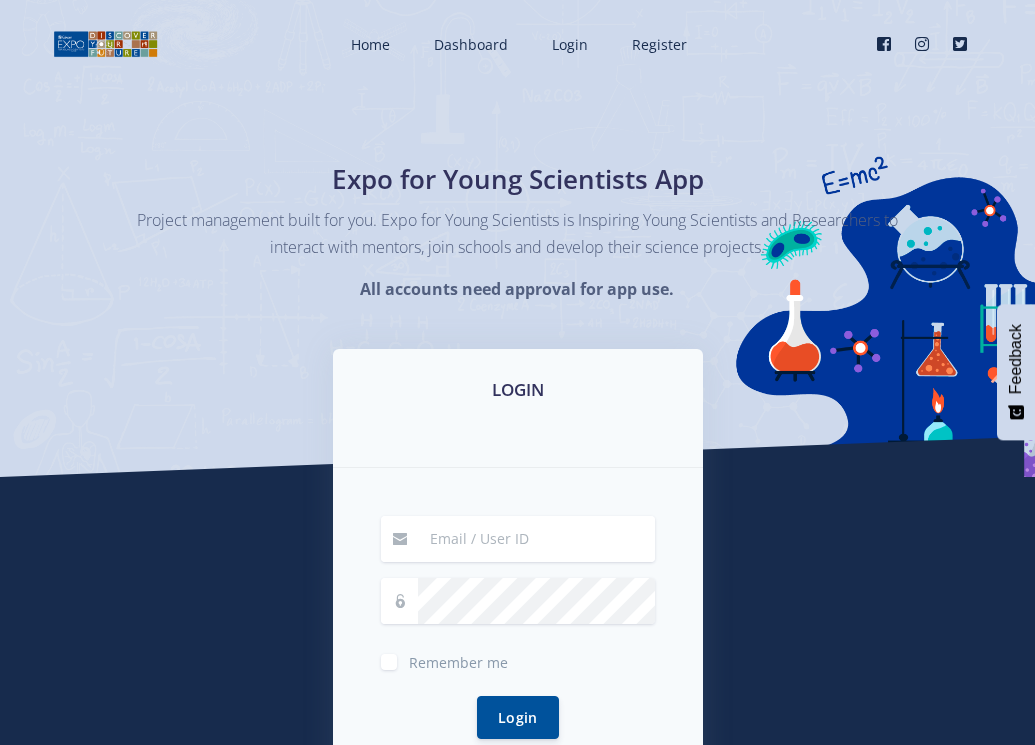 scroll, scrollTop: 0, scrollLeft: 0, axis: both 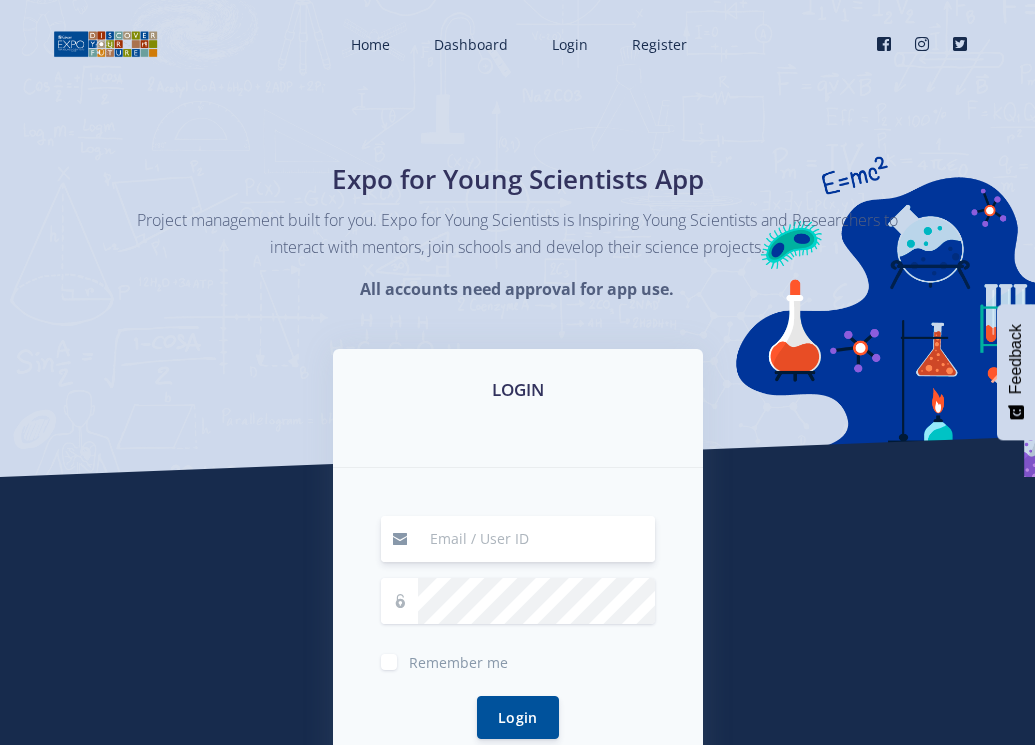 click at bounding box center [536, 539] 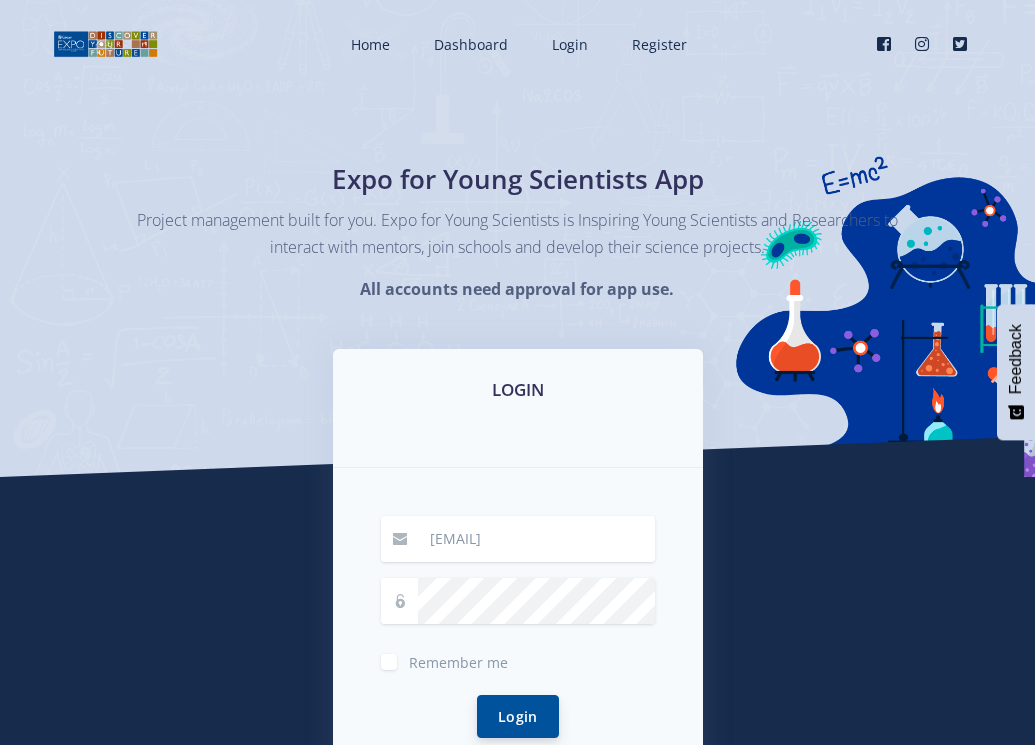click on "Login" at bounding box center (518, 716) 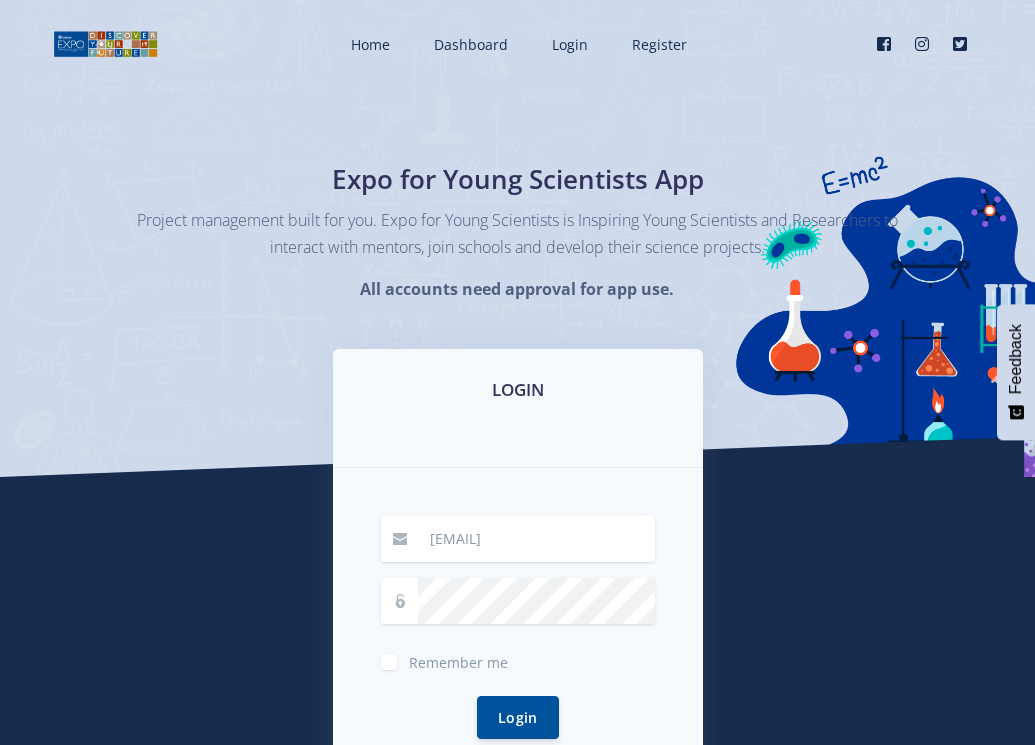 drag, startPoint x: 609, startPoint y: 667, endPoint x: 570, endPoint y: 659, distance: 39.812057 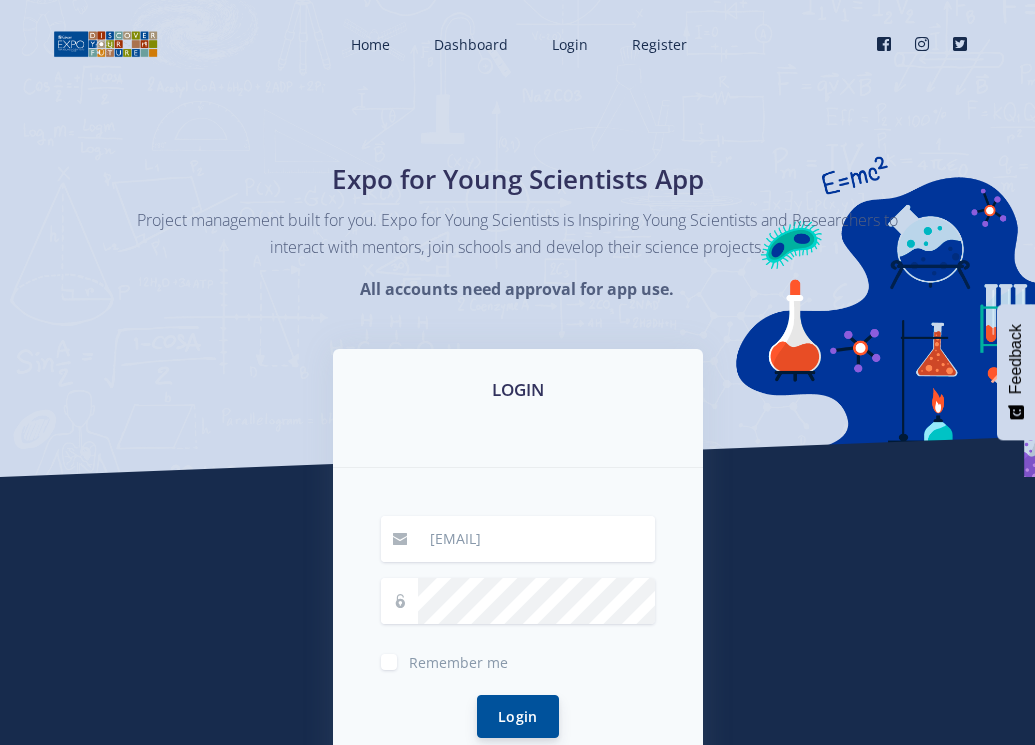 click on "Login" at bounding box center [518, 716] 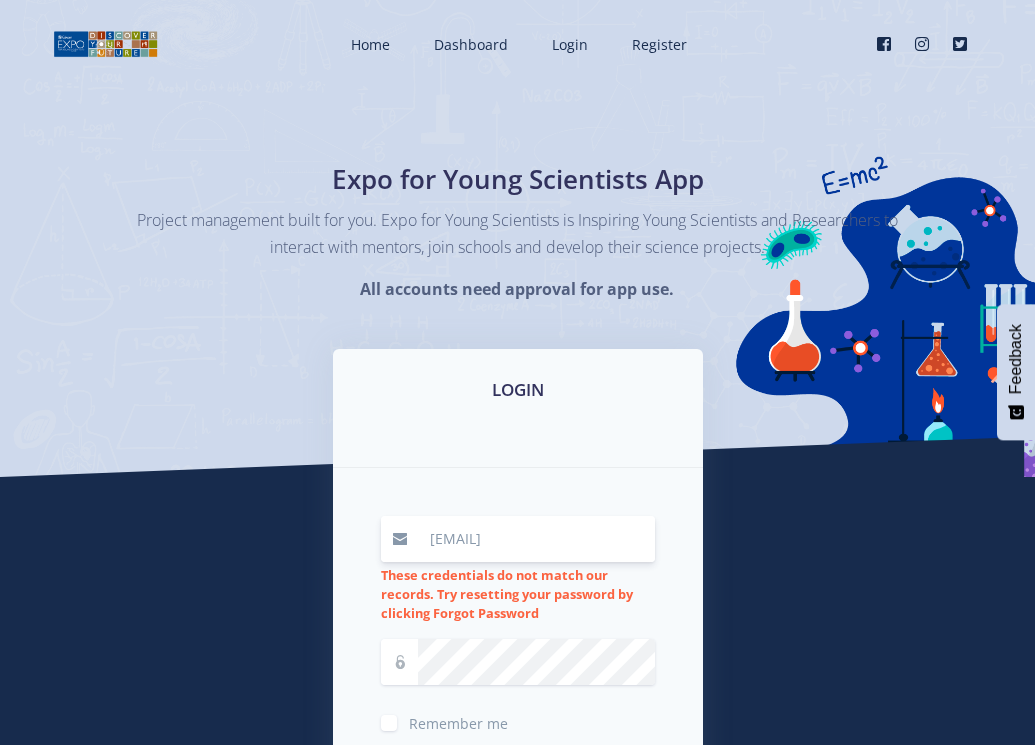 scroll, scrollTop: 0, scrollLeft: 0, axis: both 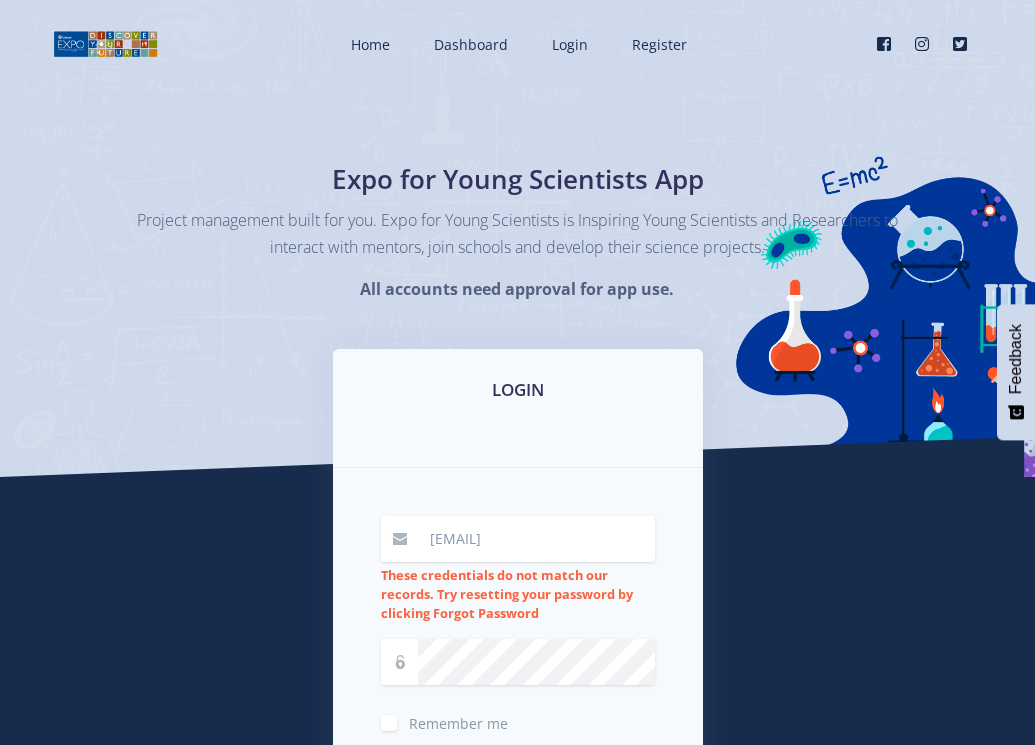 click on "These credentials do not match our records. Try resetting your password by clicking Forgot Password" at bounding box center (507, 594) 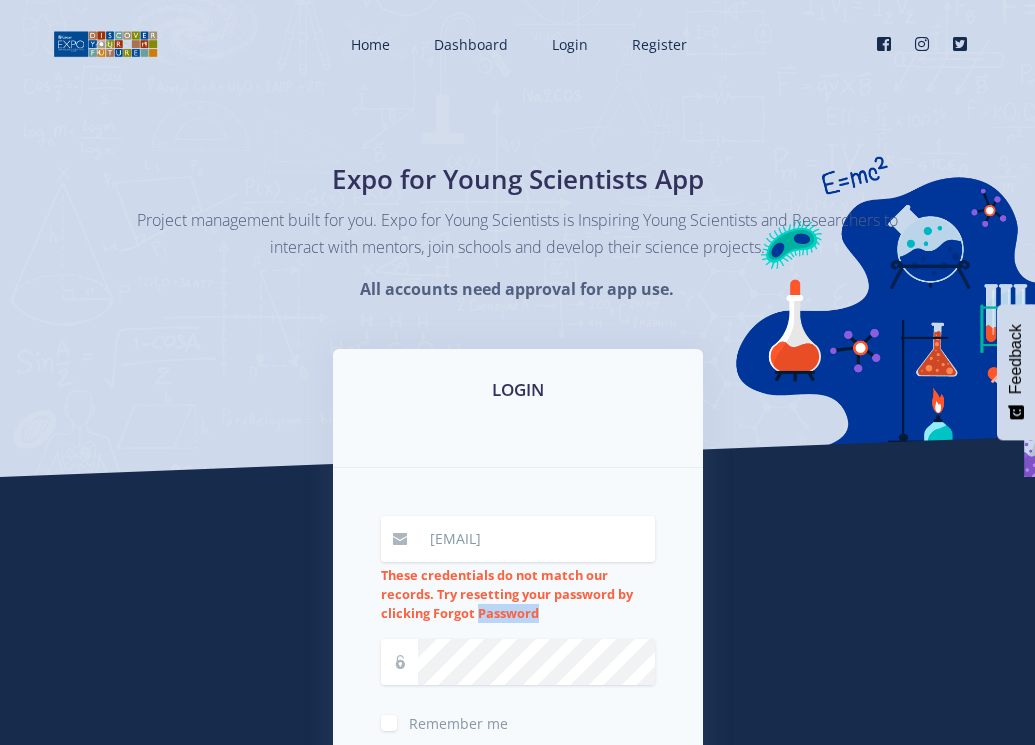 click on "These credentials do not match our records. Try resetting your password by clicking Forgot Password" at bounding box center (507, 594) 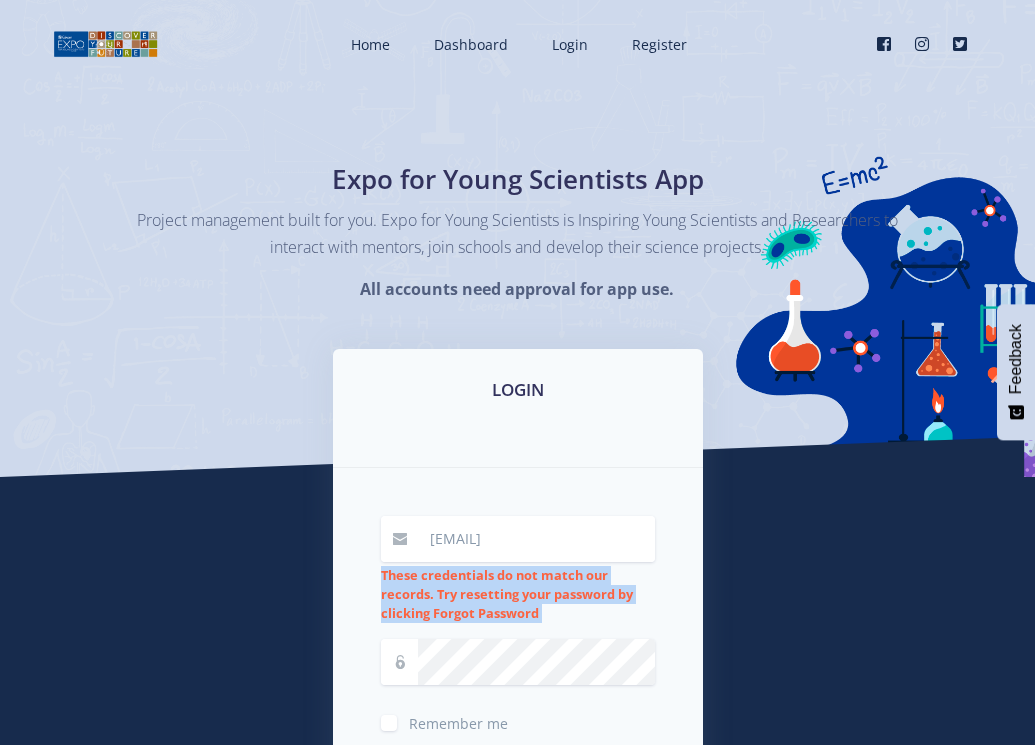click on "These credentials do not match our records. Try resetting your password by clicking Forgot Password" at bounding box center [518, 595] 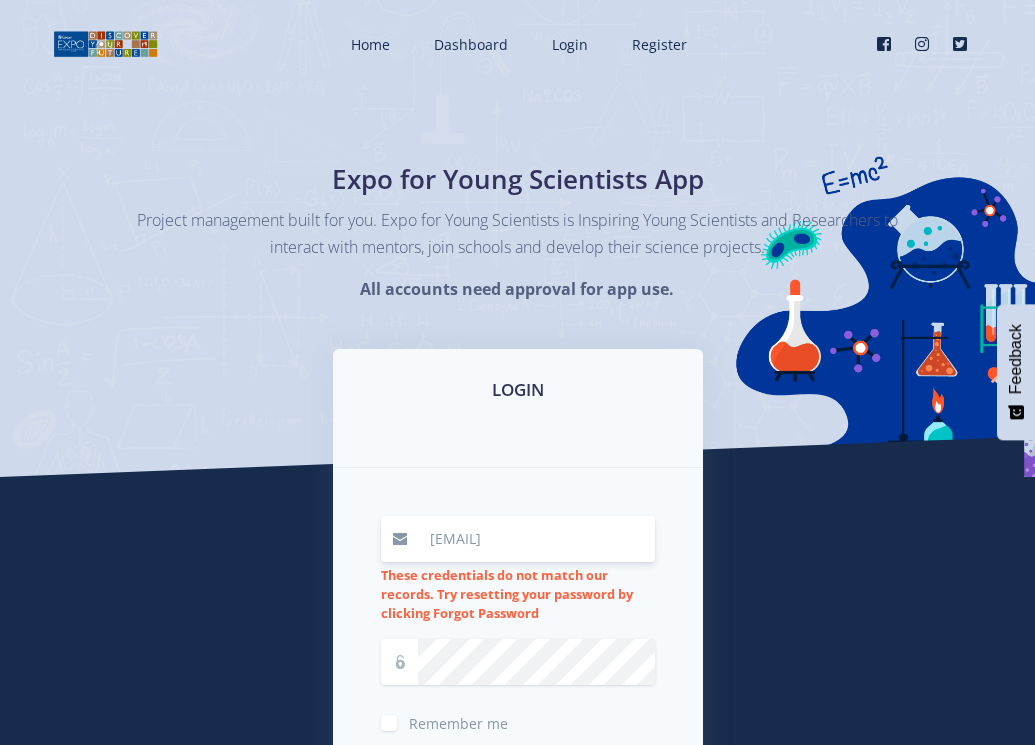 click on "[EMAIL]" at bounding box center (536, 539) 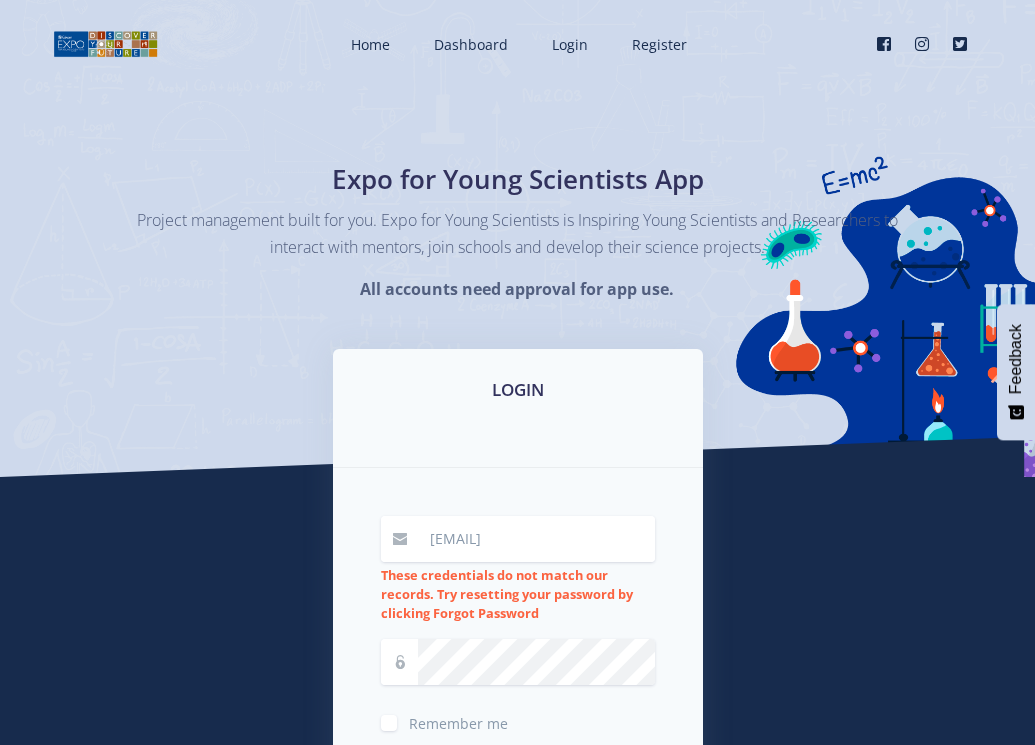 click on "[EMAIL]
These credentials do not match our records. Try resetting your password by clicking Forgot Password
Remember me" at bounding box center (518, 670) 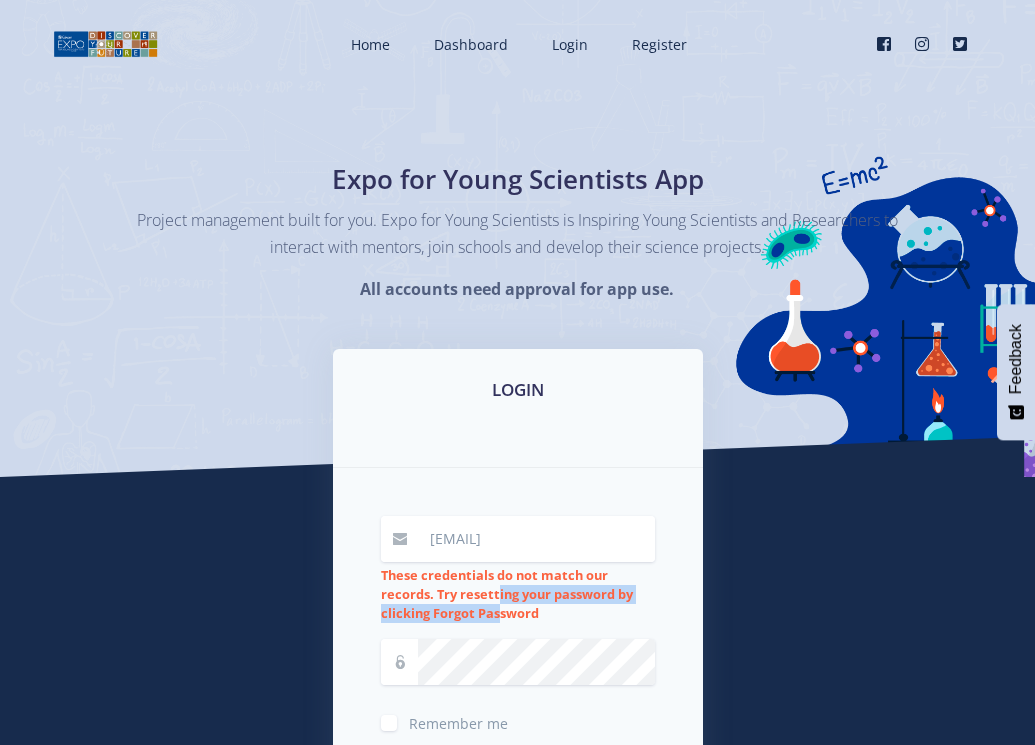 click on "These credentials do not match our records. Try resetting your password by clicking Forgot Password" at bounding box center [507, 594] 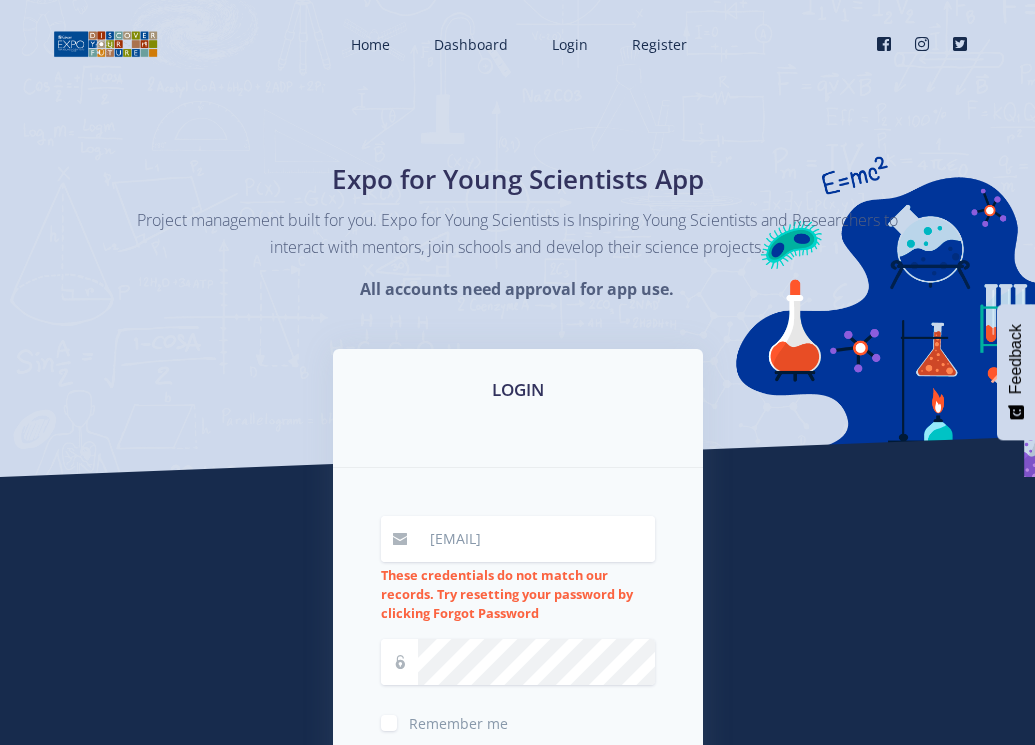 click on "These credentials do not match our records. Try resetting your password by clicking Forgot Password" at bounding box center [507, 594] 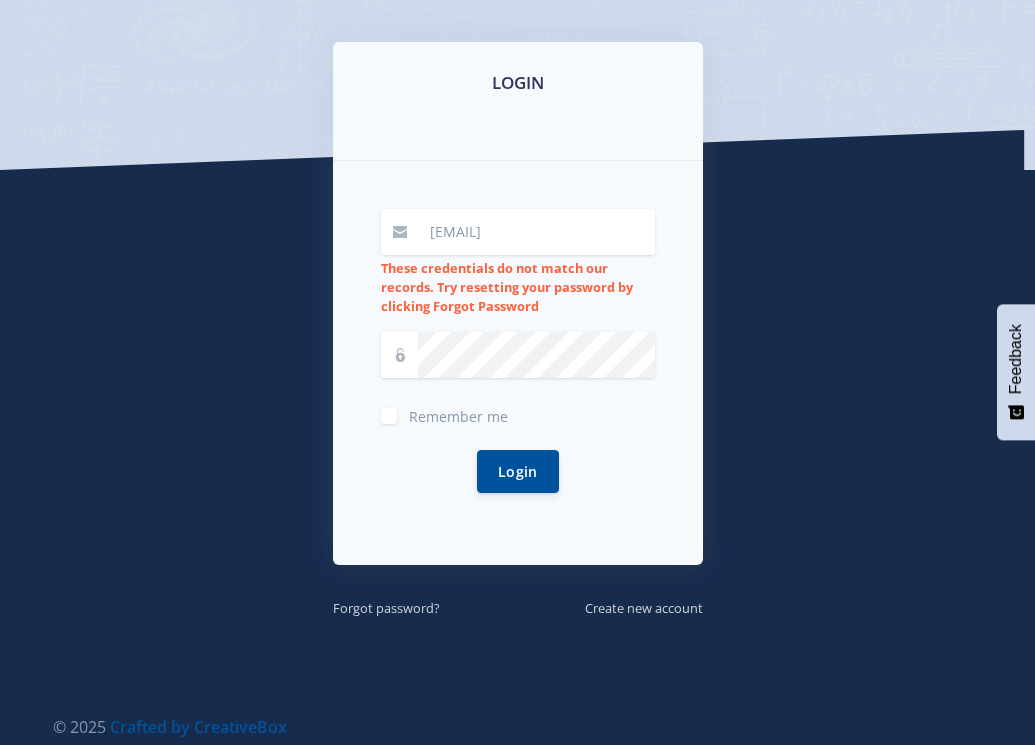 scroll, scrollTop: 333, scrollLeft: 0, axis: vertical 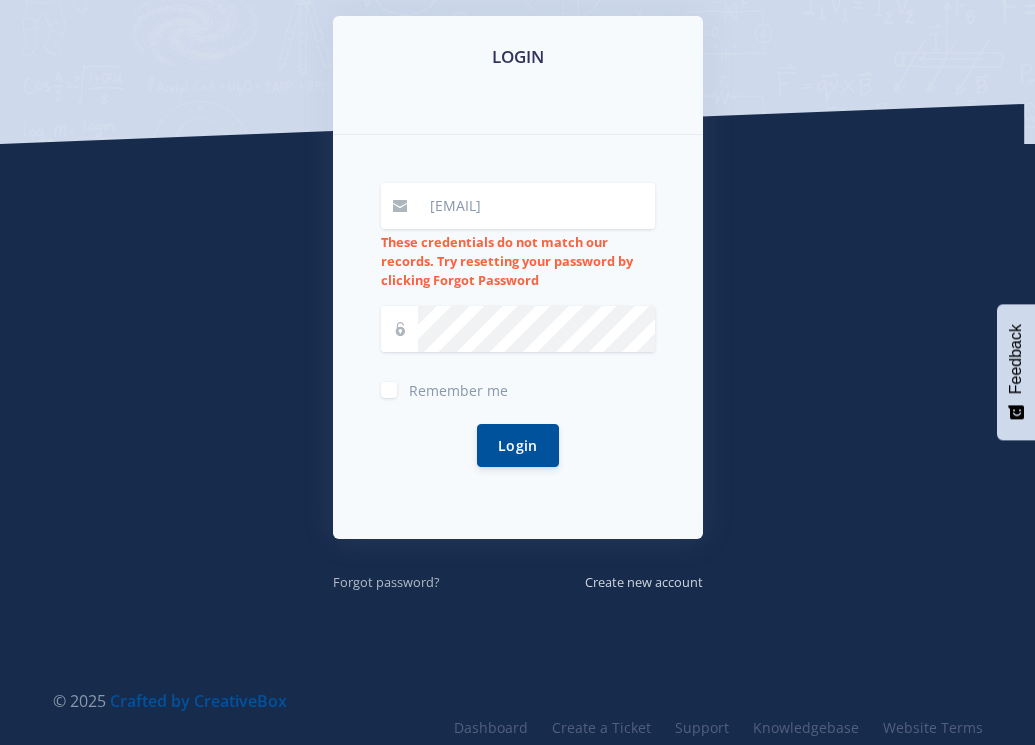 click on "Forgot password?" at bounding box center (386, 582) 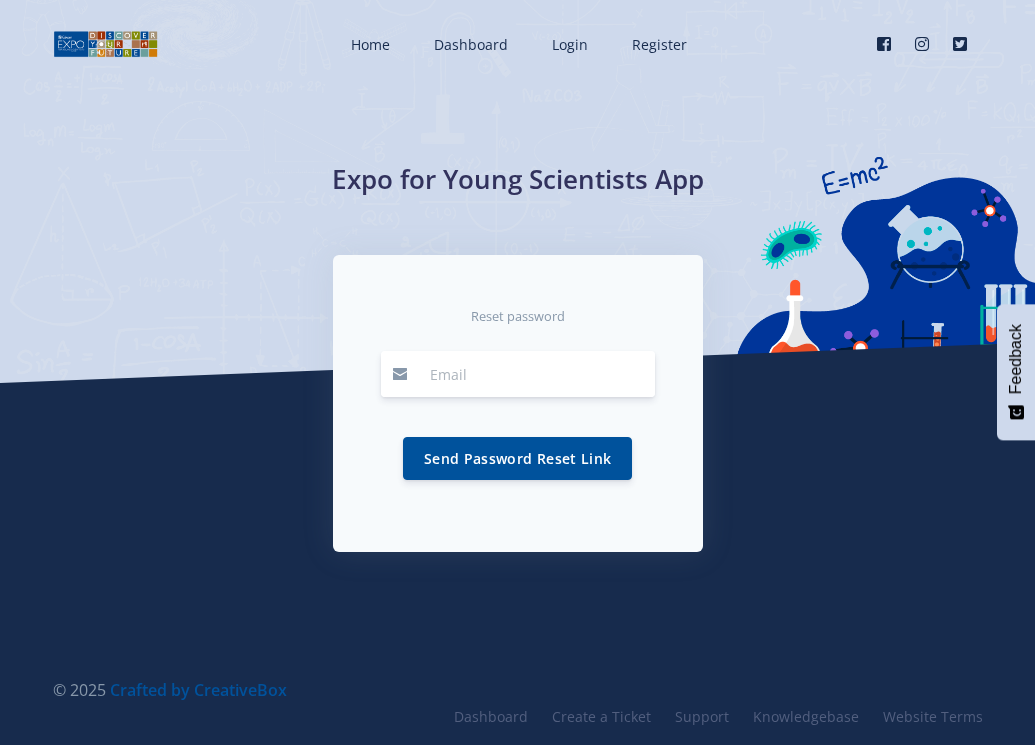 scroll, scrollTop: 0, scrollLeft: 0, axis: both 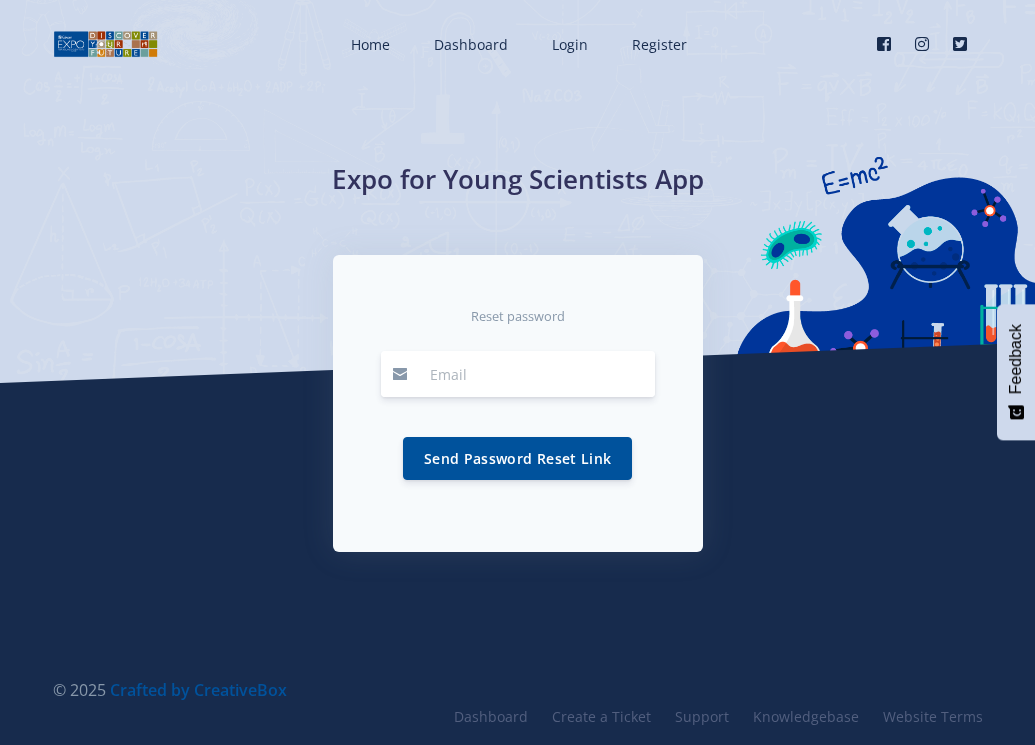 click at bounding box center (536, 374) 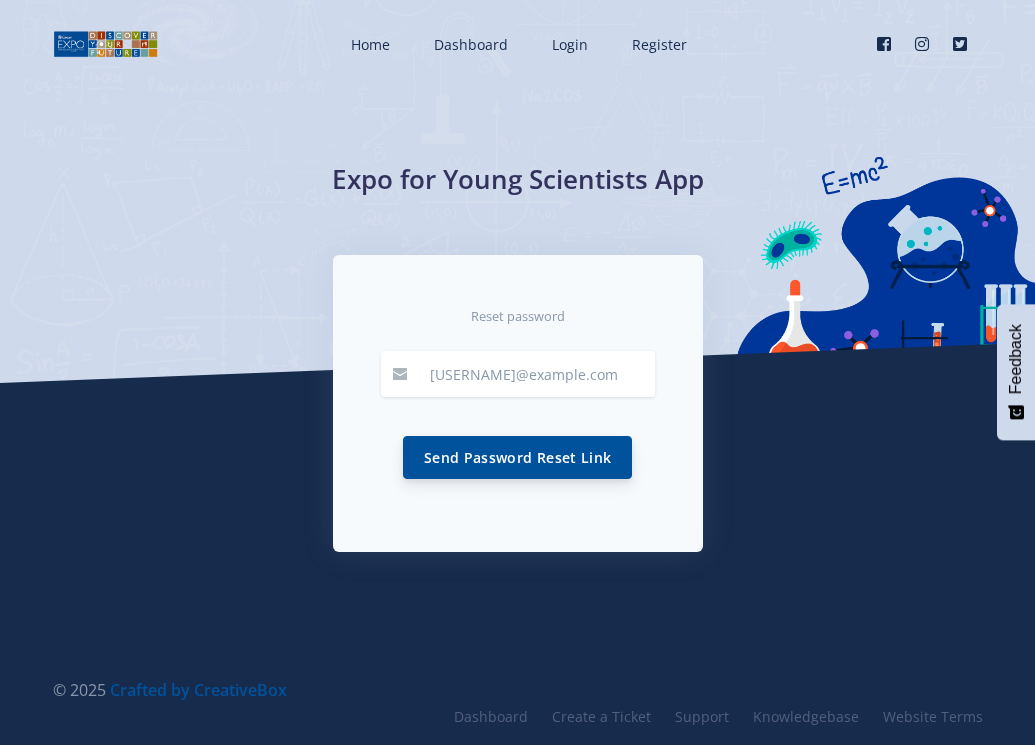 click on "Send Password Reset Link" at bounding box center [517, 457] 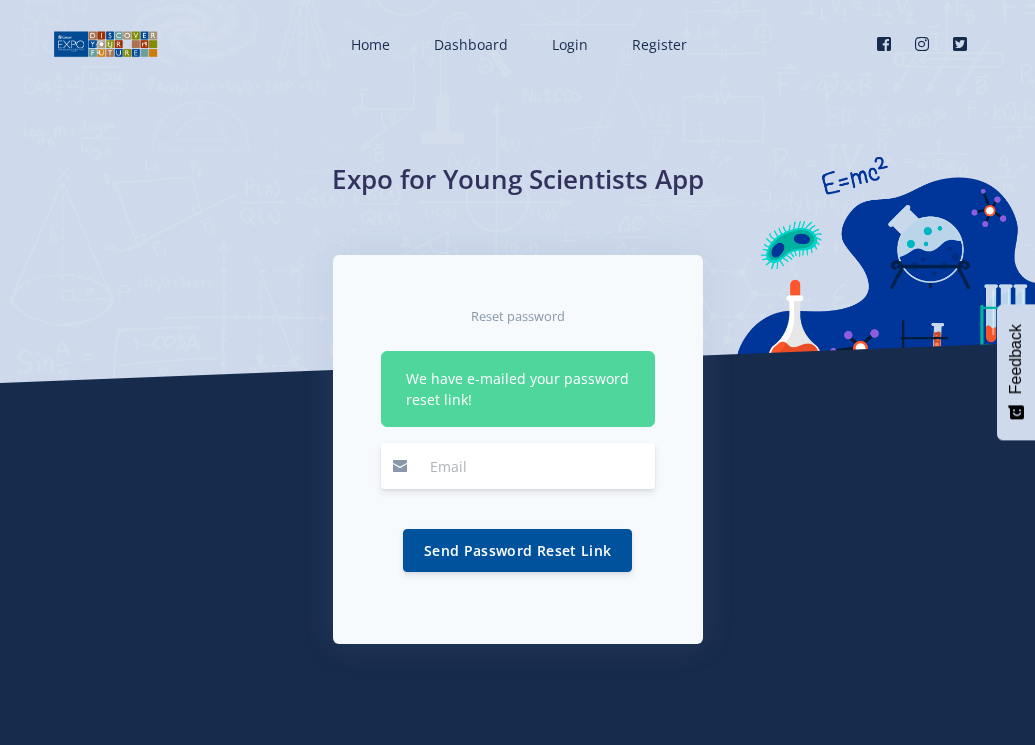 scroll, scrollTop: 0, scrollLeft: 0, axis: both 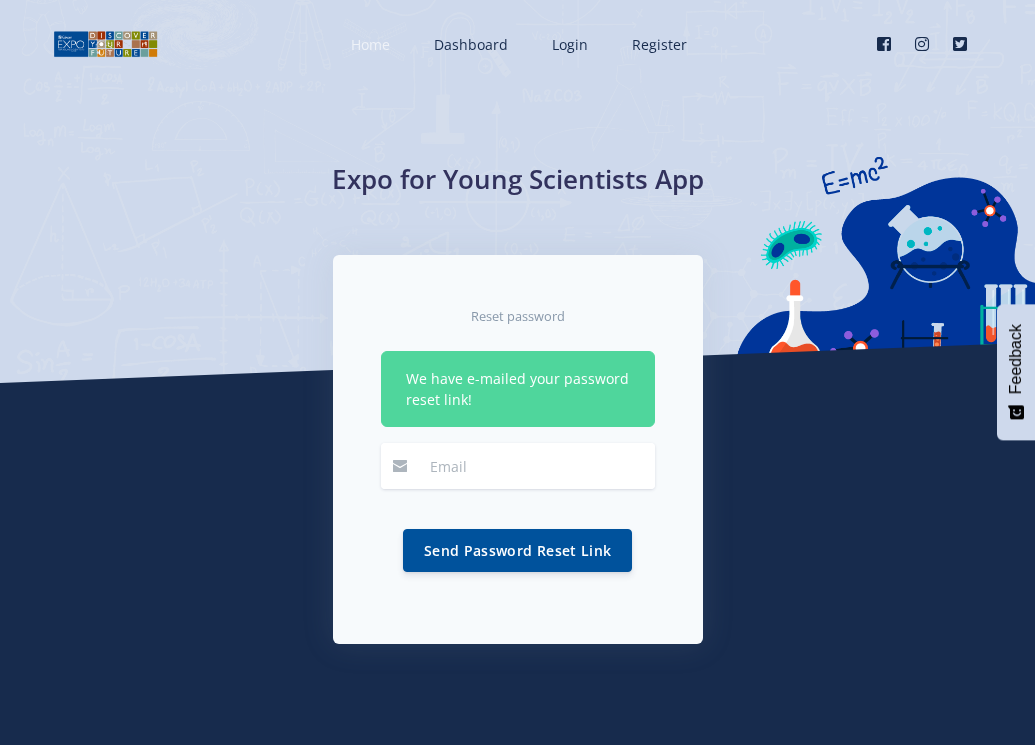 click on "Home" at bounding box center (370, 44) 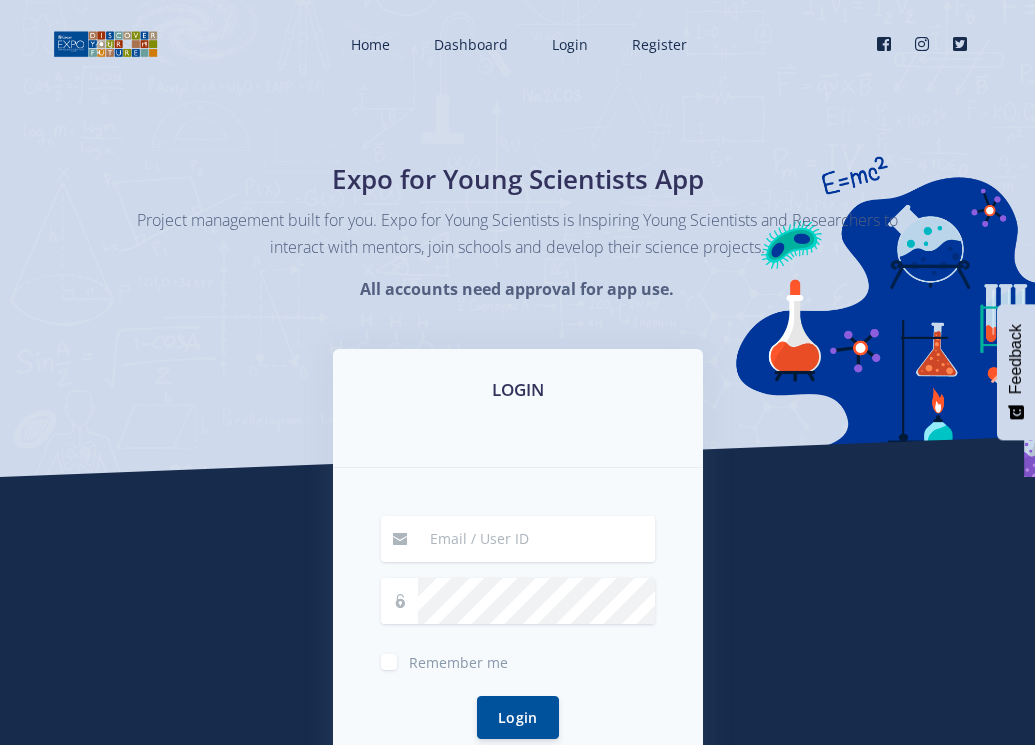 scroll, scrollTop: 0, scrollLeft: 0, axis: both 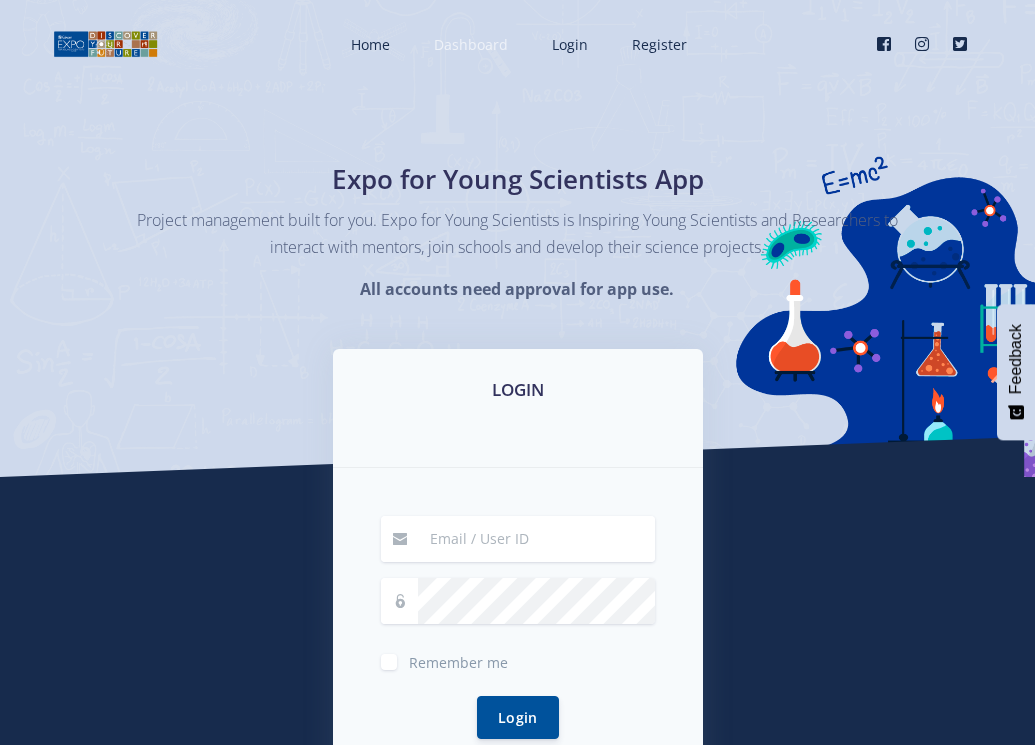 click on "Dashboard" at bounding box center [469, 44] 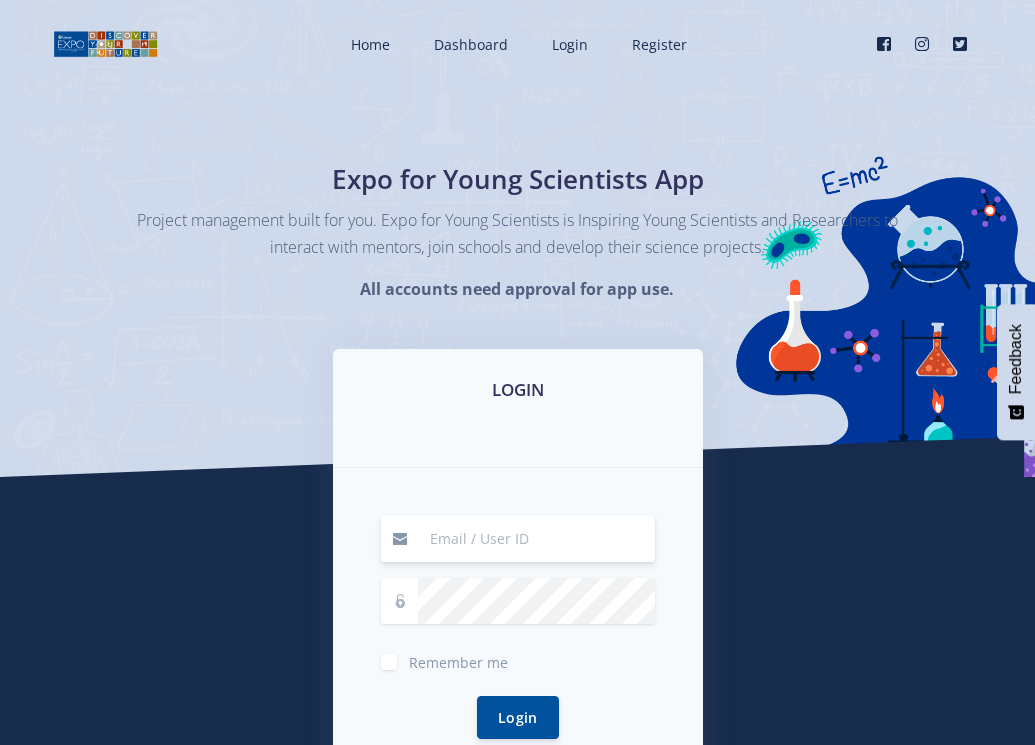 scroll, scrollTop: 0, scrollLeft: 0, axis: both 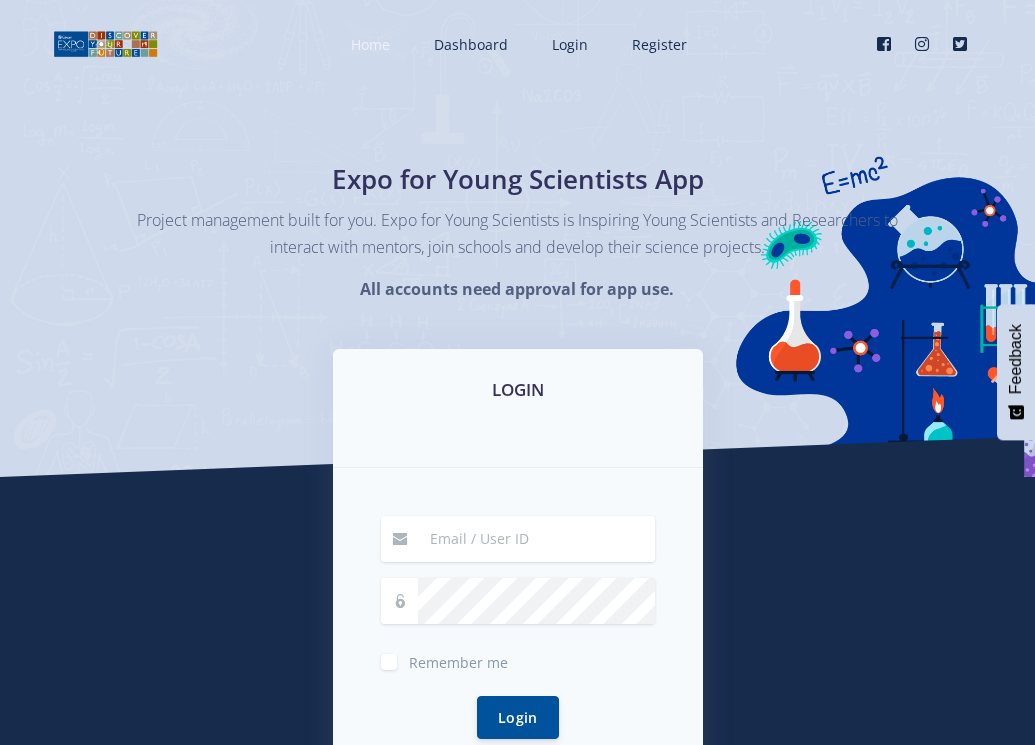 click on "Home" at bounding box center [370, 44] 